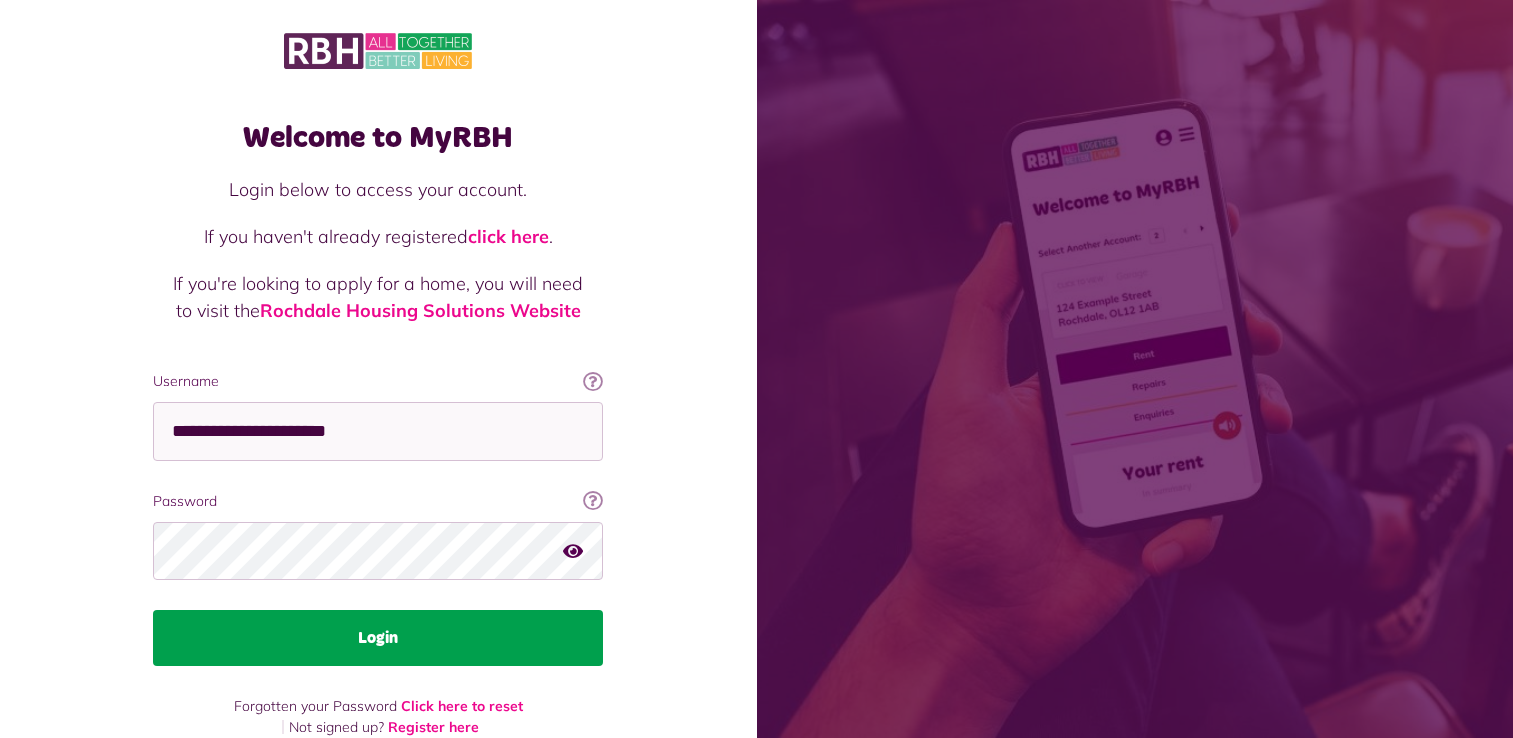 scroll, scrollTop: 0, scrollLeft: 0, axis: both 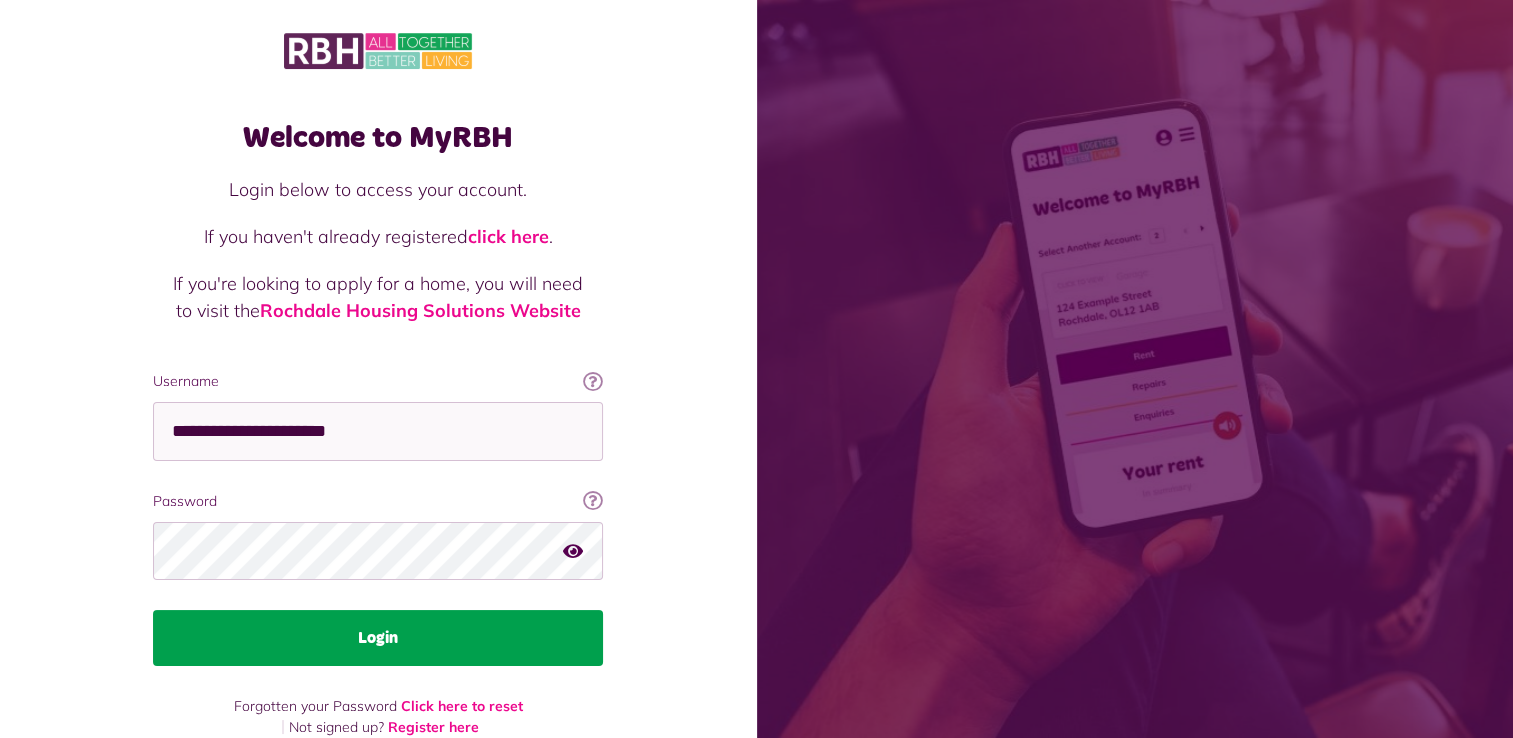 click on "Login" at bounding box center [378, 638] 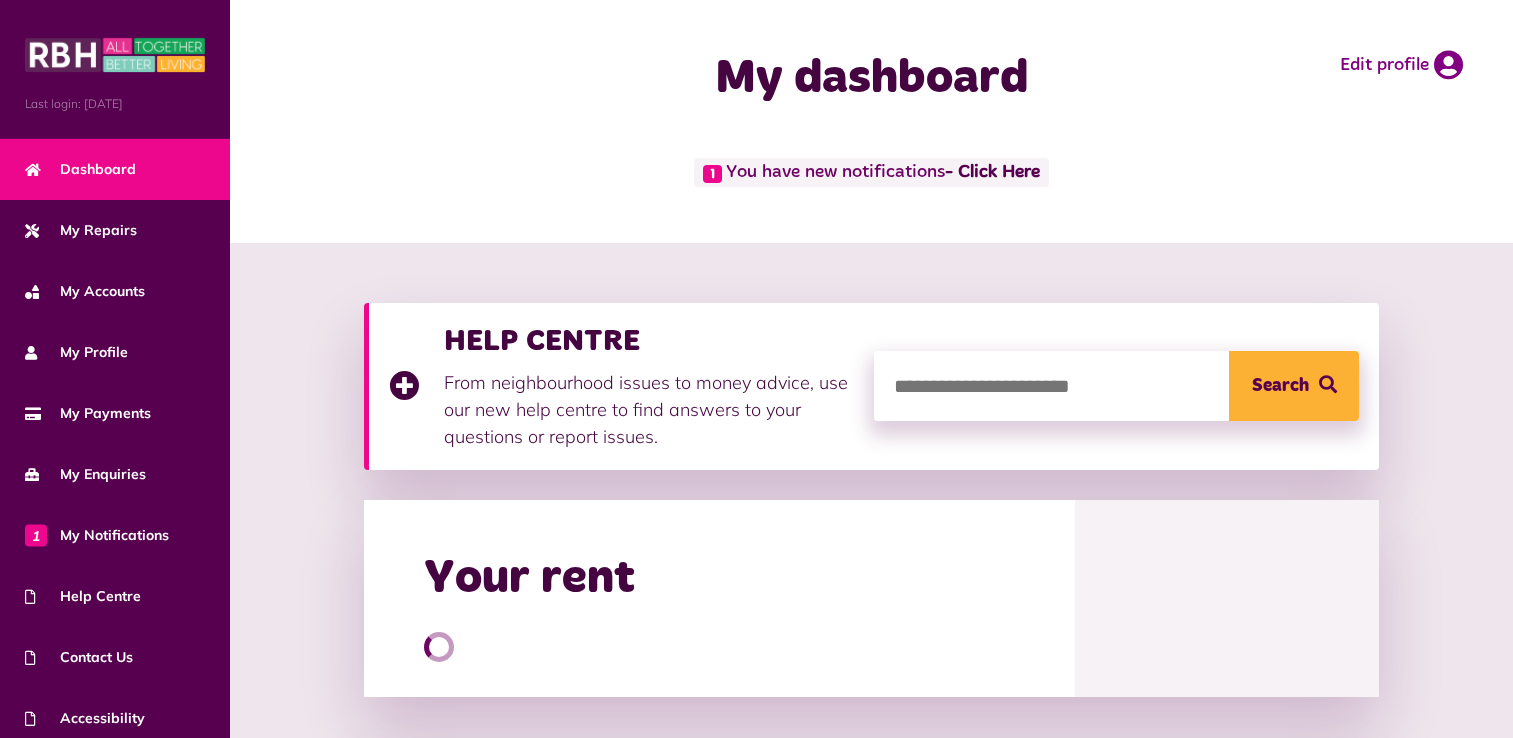 scroll, scrollTop: 0, scrollLeft: 0, axis: both 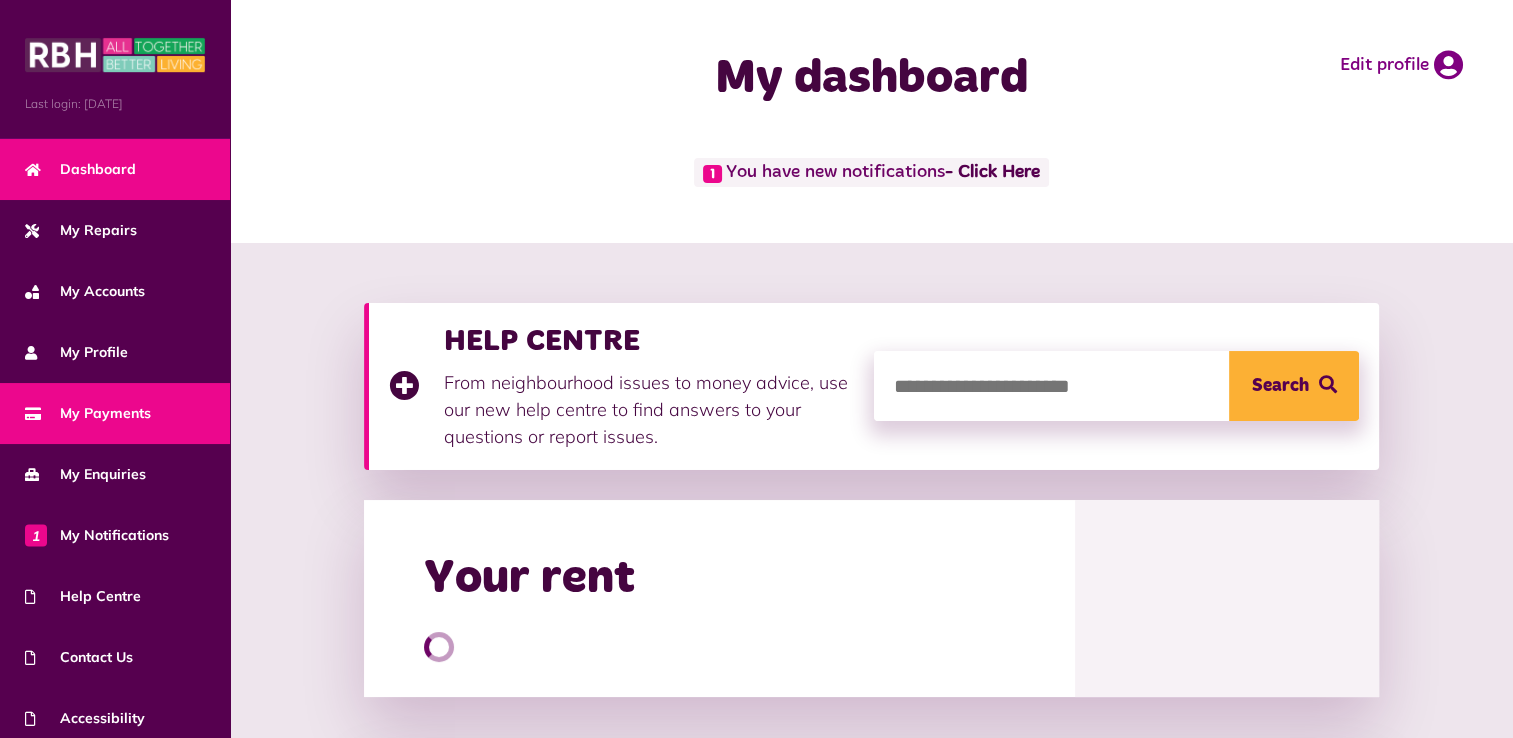 click on "My Payments" at bounding box center (88, 413) 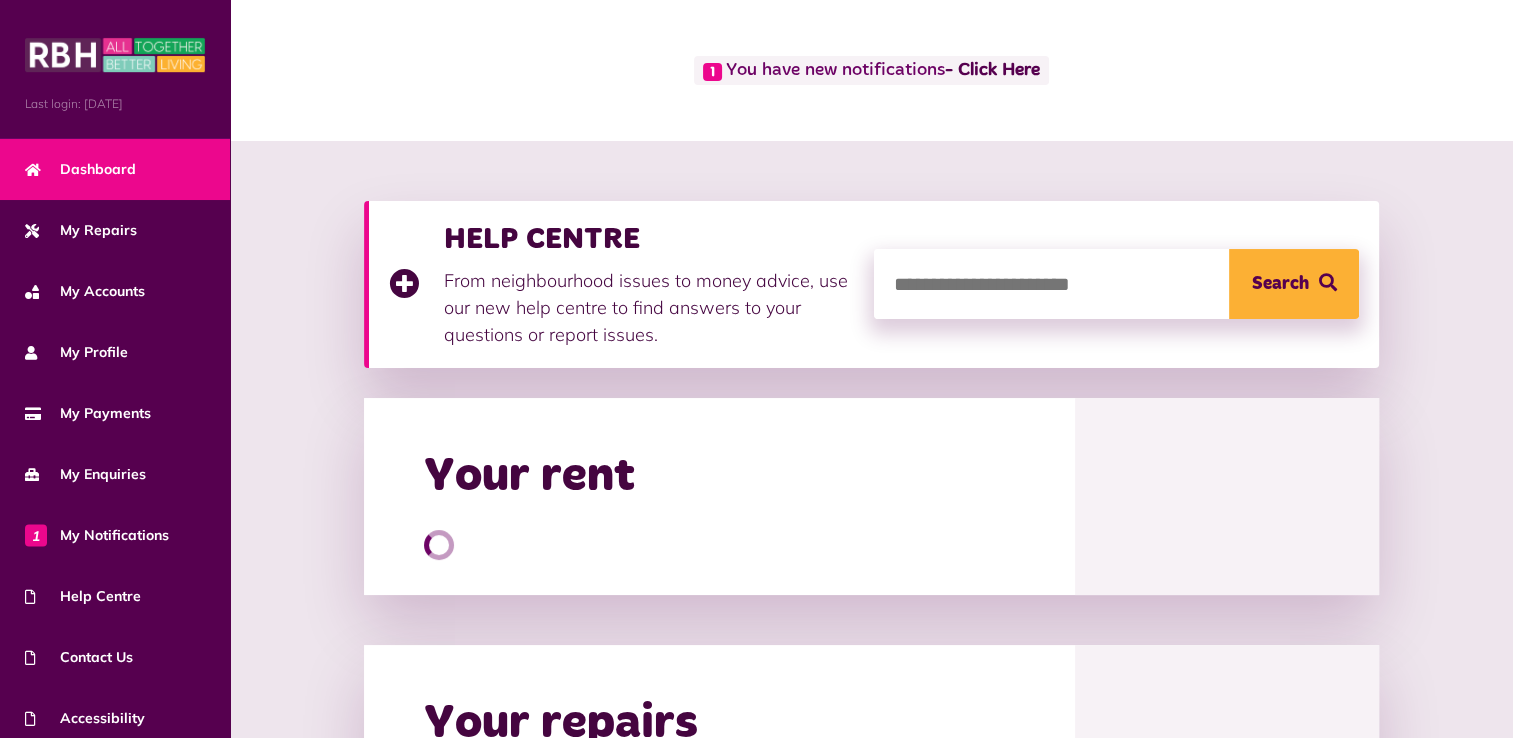 scroll, scrollTop: 103, scrollLeft: 0, axis: vertical 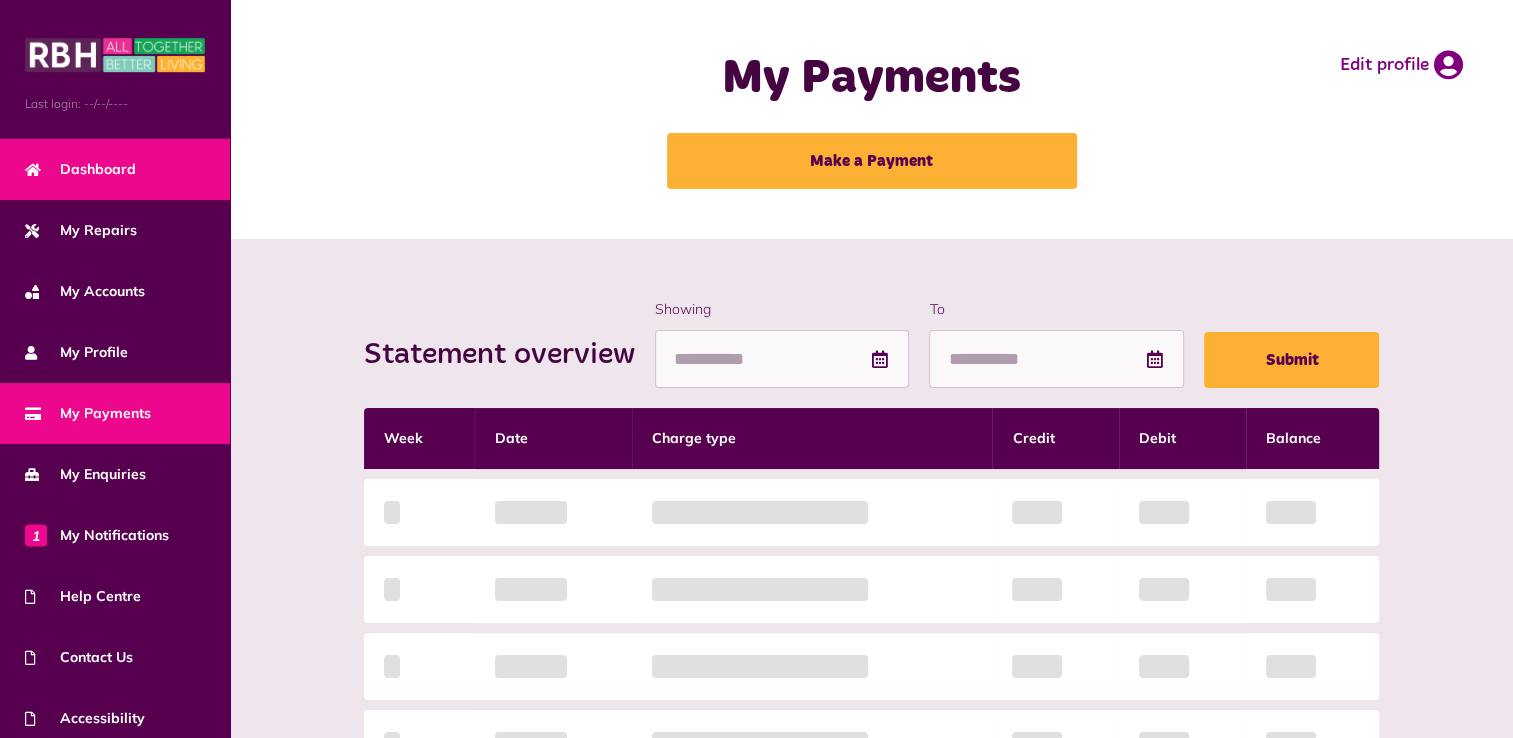 click on "Dashboard" at bounding box center [115, 169] 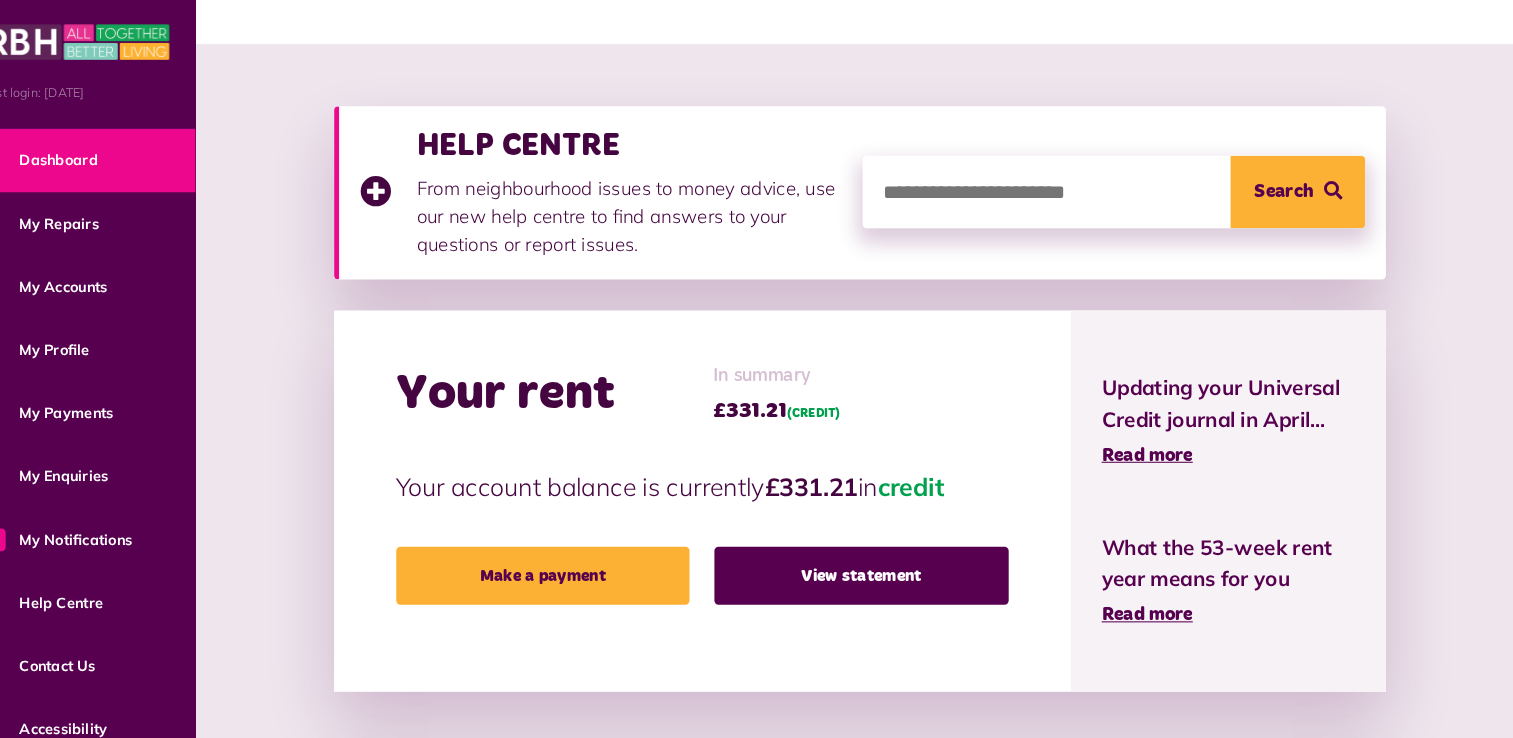 scroll, scrollTop: 186, scrollLeft: 0, axis: vertical 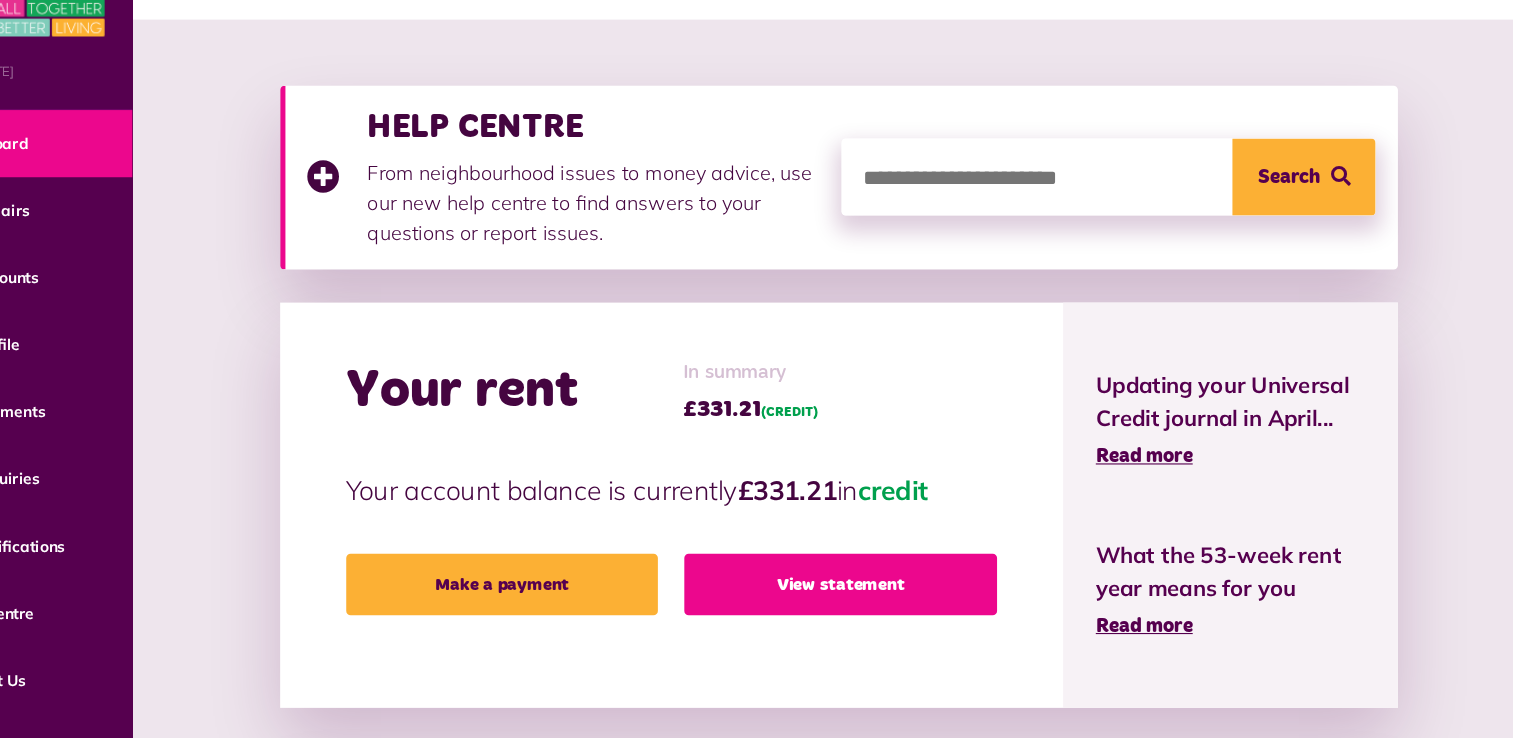 click on "View statement" at bounding box center [873, 570] 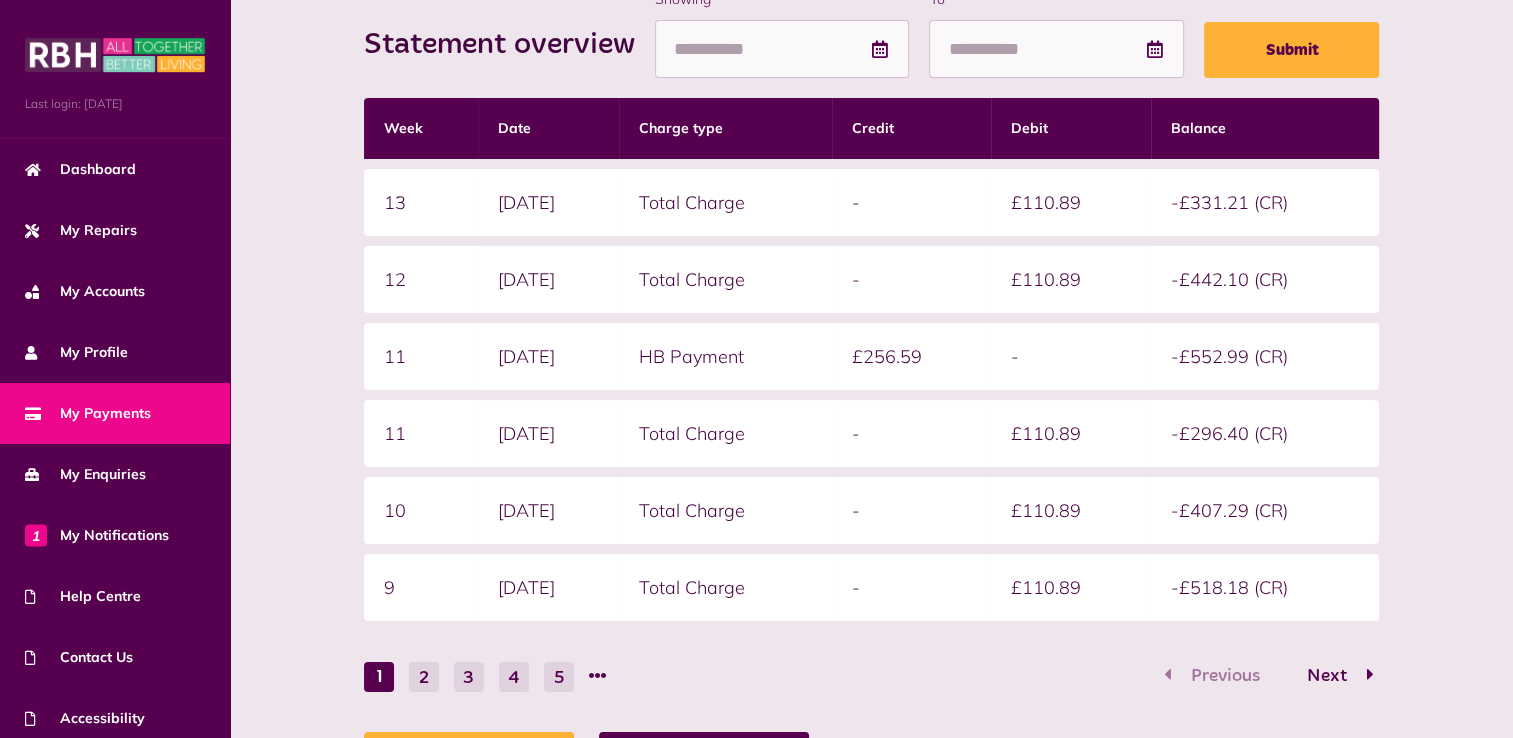 scroll, scrollTop: 312, scrollLeft: 0, axis: vertical 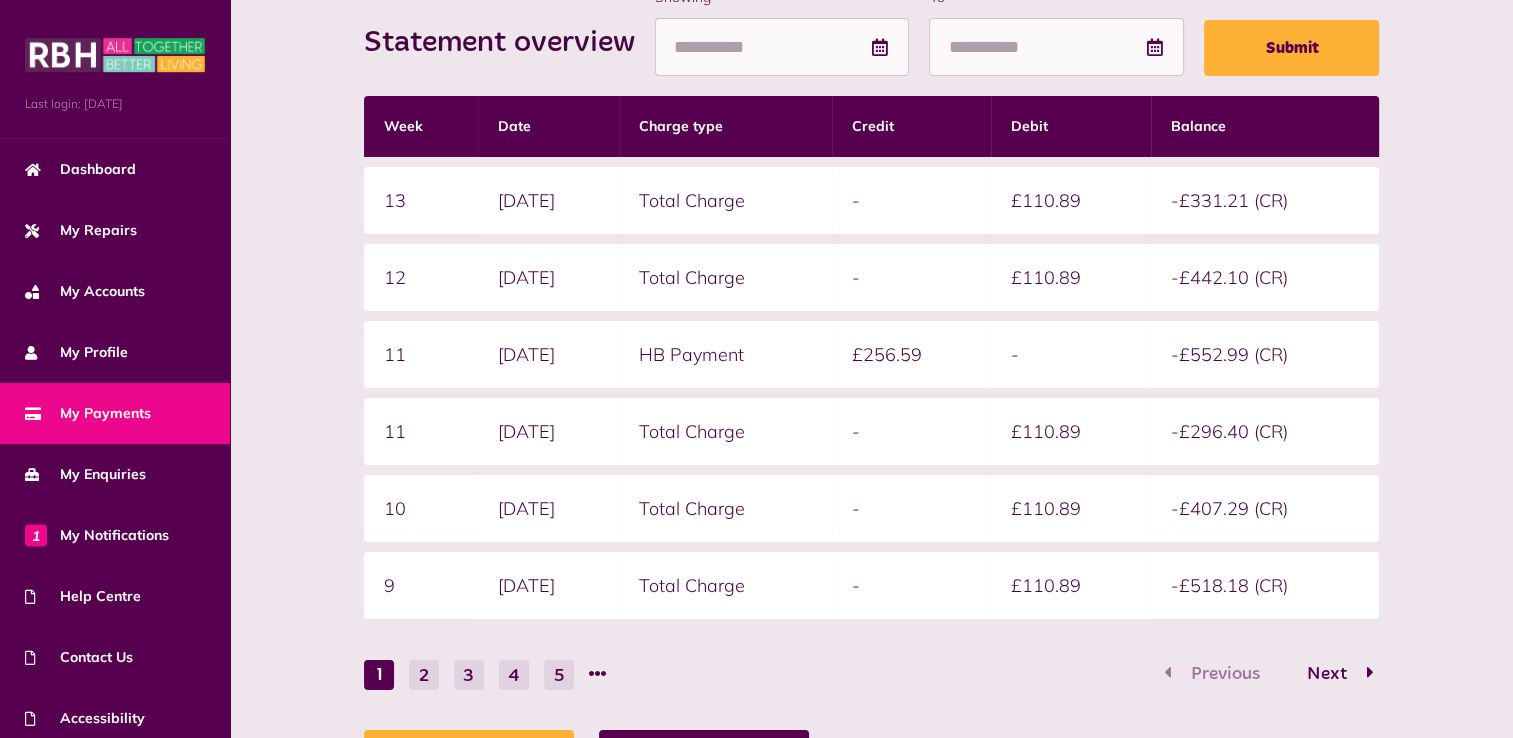 click on "My Payments" at bounding box center (115, 413) 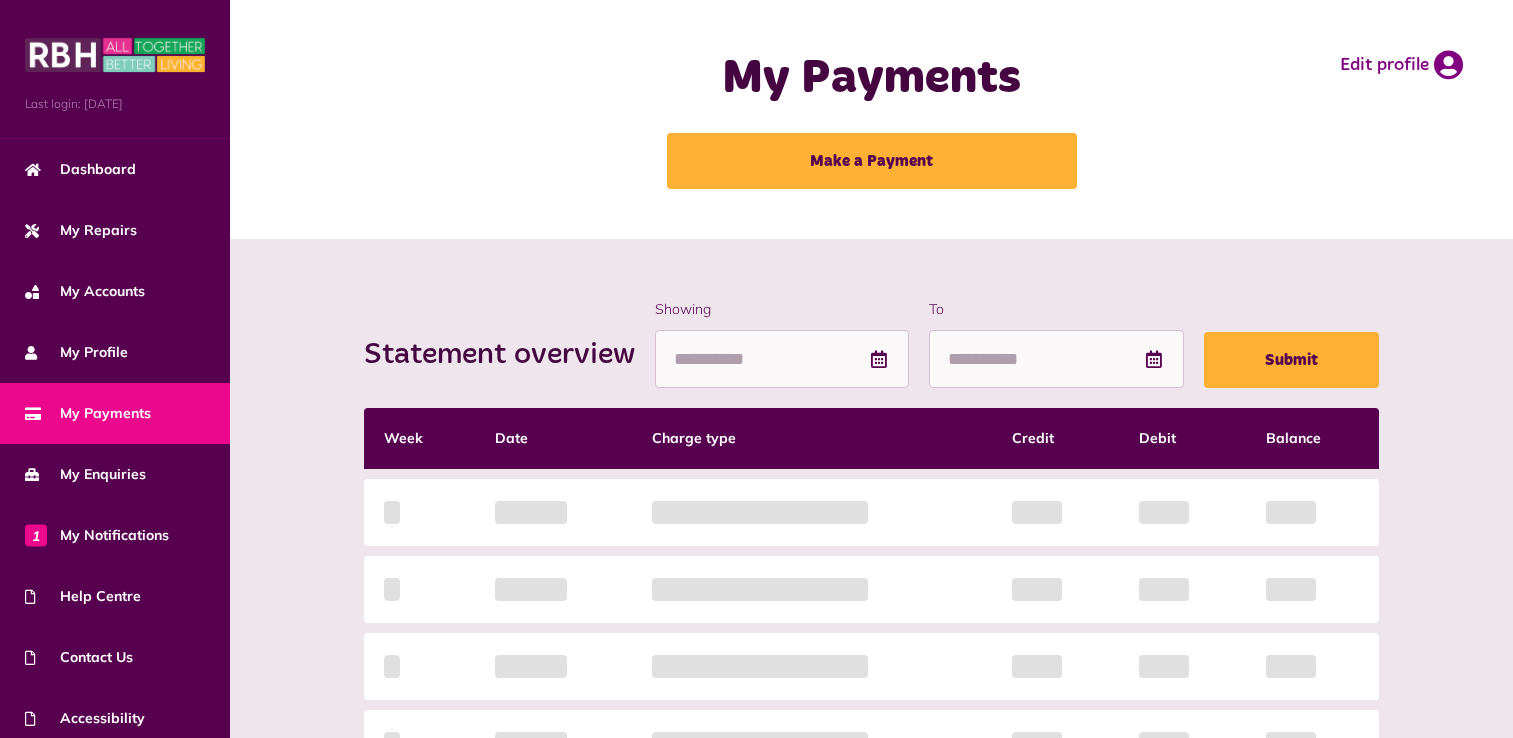 scroll, scrollTop: 0, scrollLeft: 0, axis: both 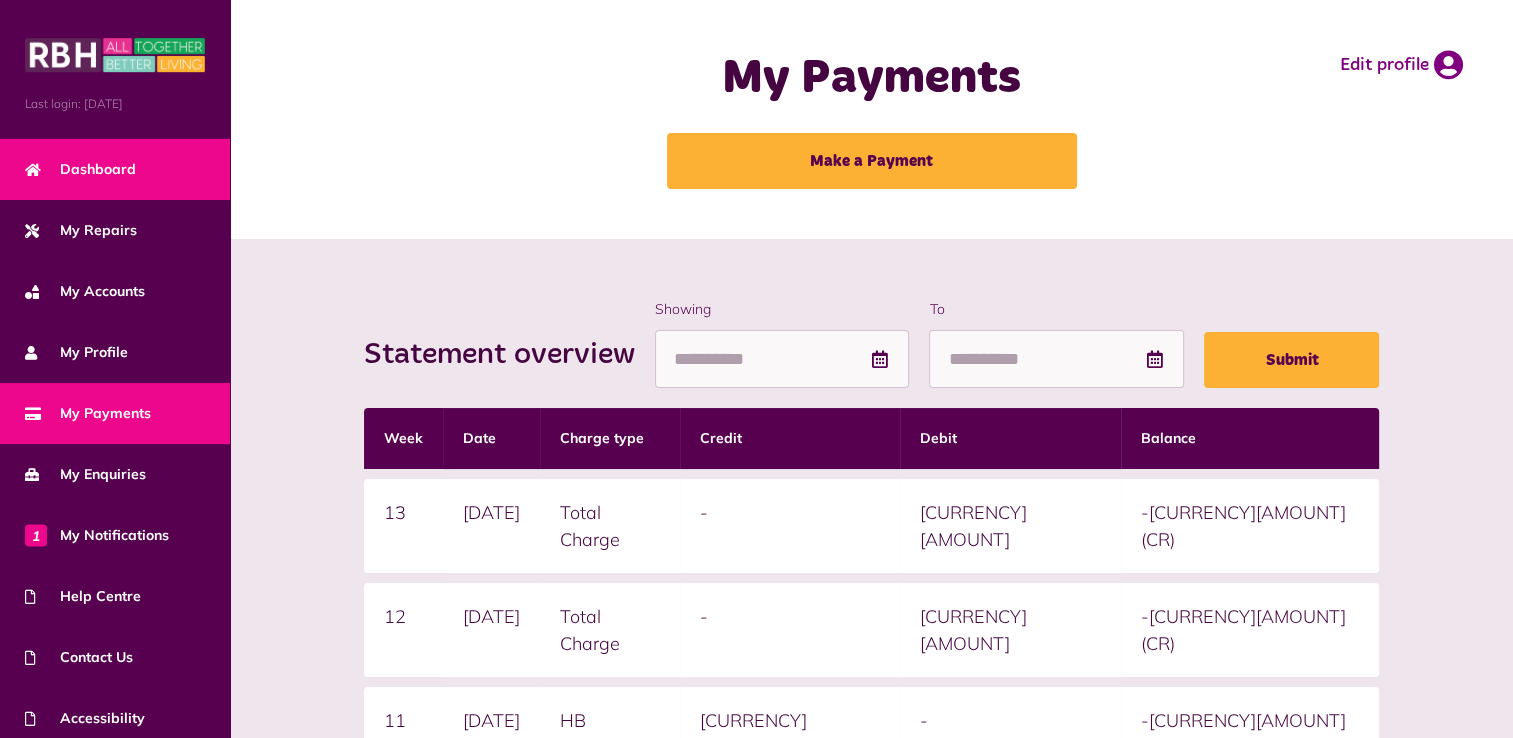 click on "Dashboard" at bounding box center [115, 169] 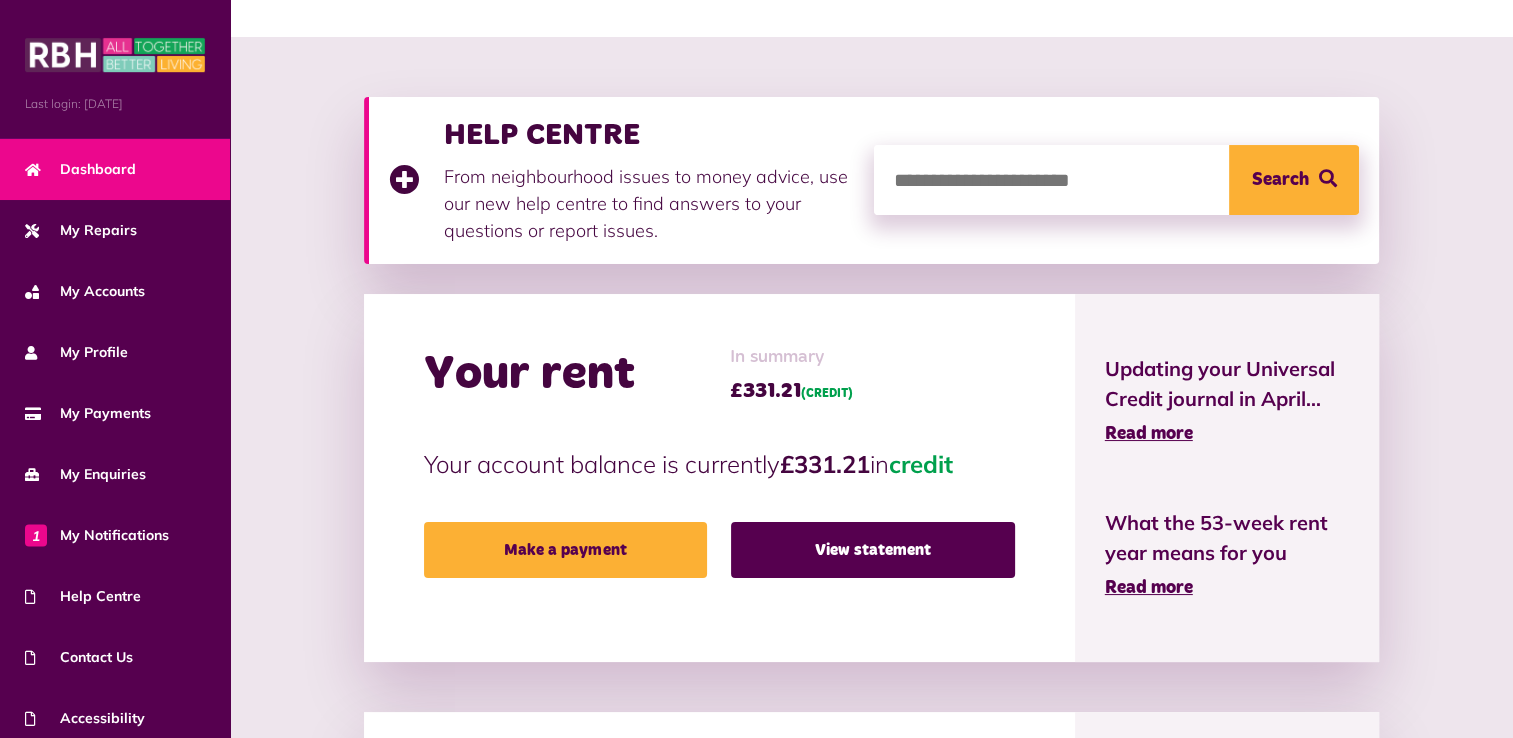scroll, scrollTop: 202, scrollLeft: 0, axis: vertical 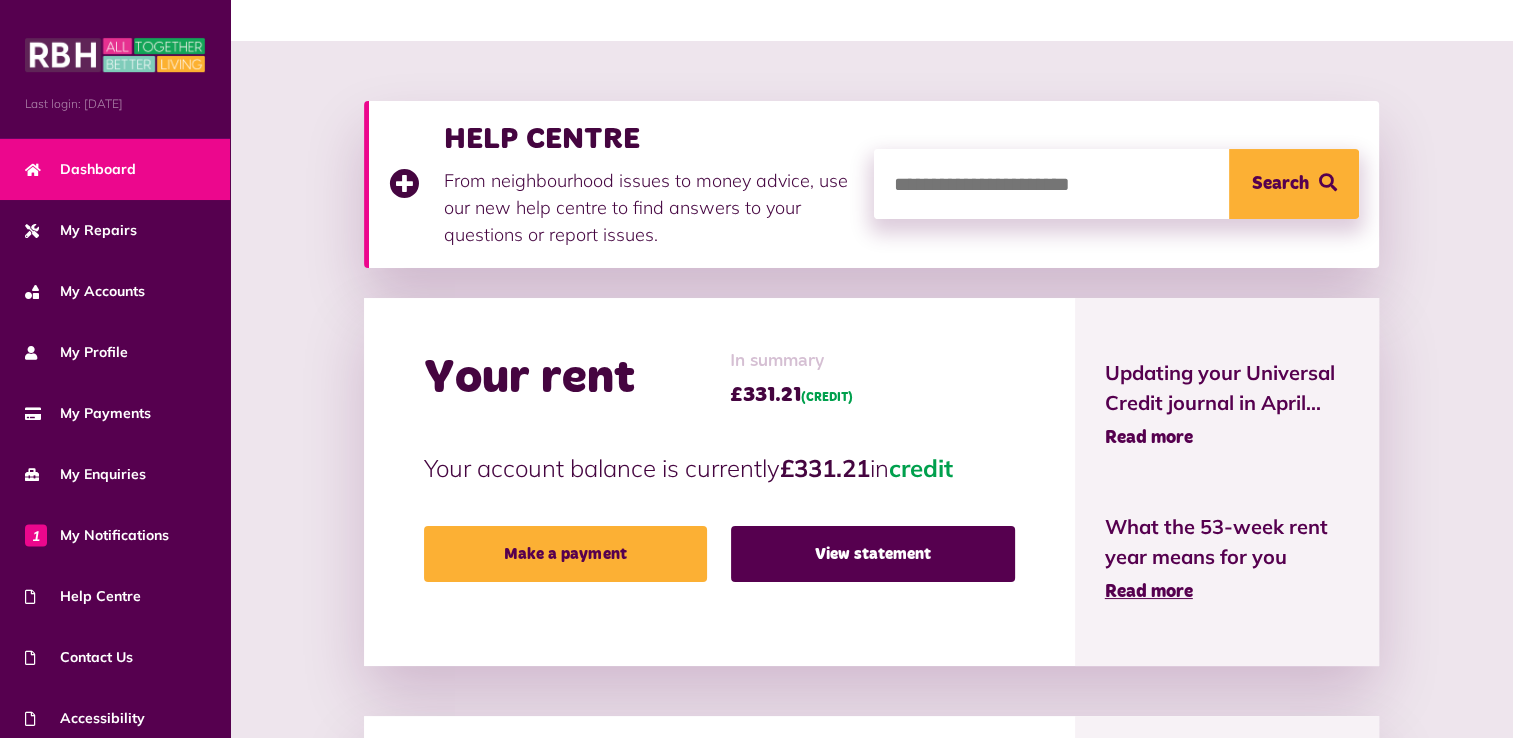 click on "Read more" at bounding box center [1149, 438] 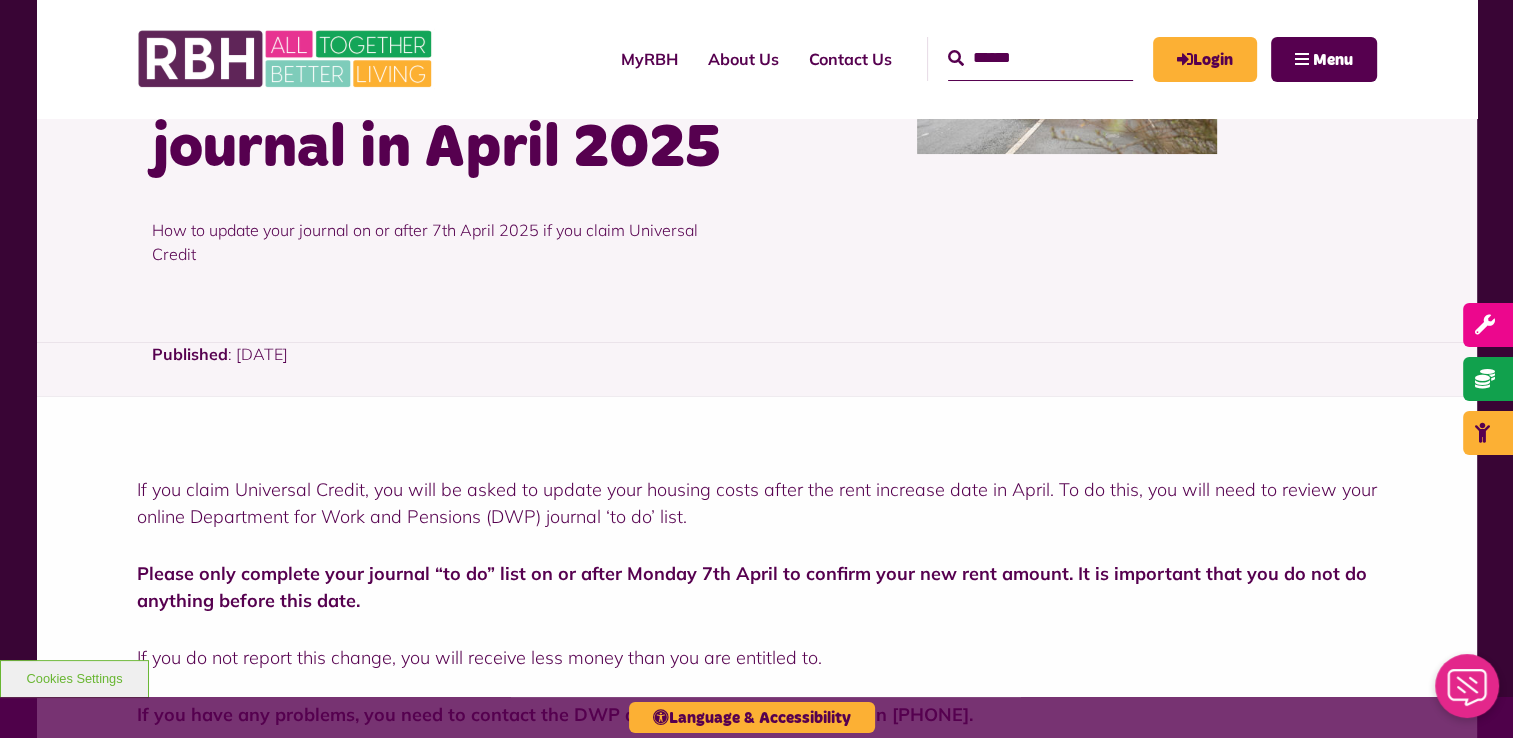 scroll, scrollTop: 290, scrollLeft: 0, axis: vertical 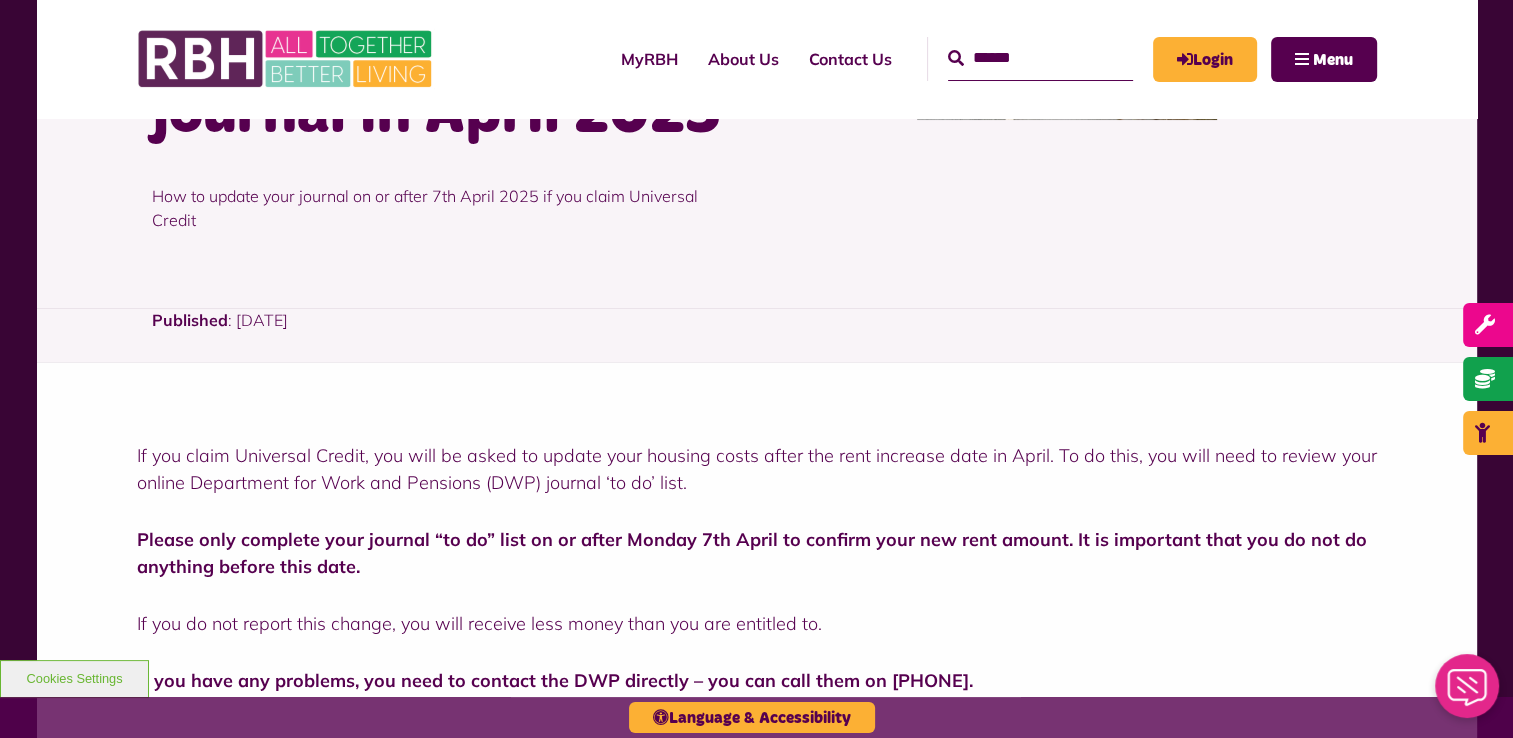click on "Published : [DATE]" at bounding box center [757, 335] 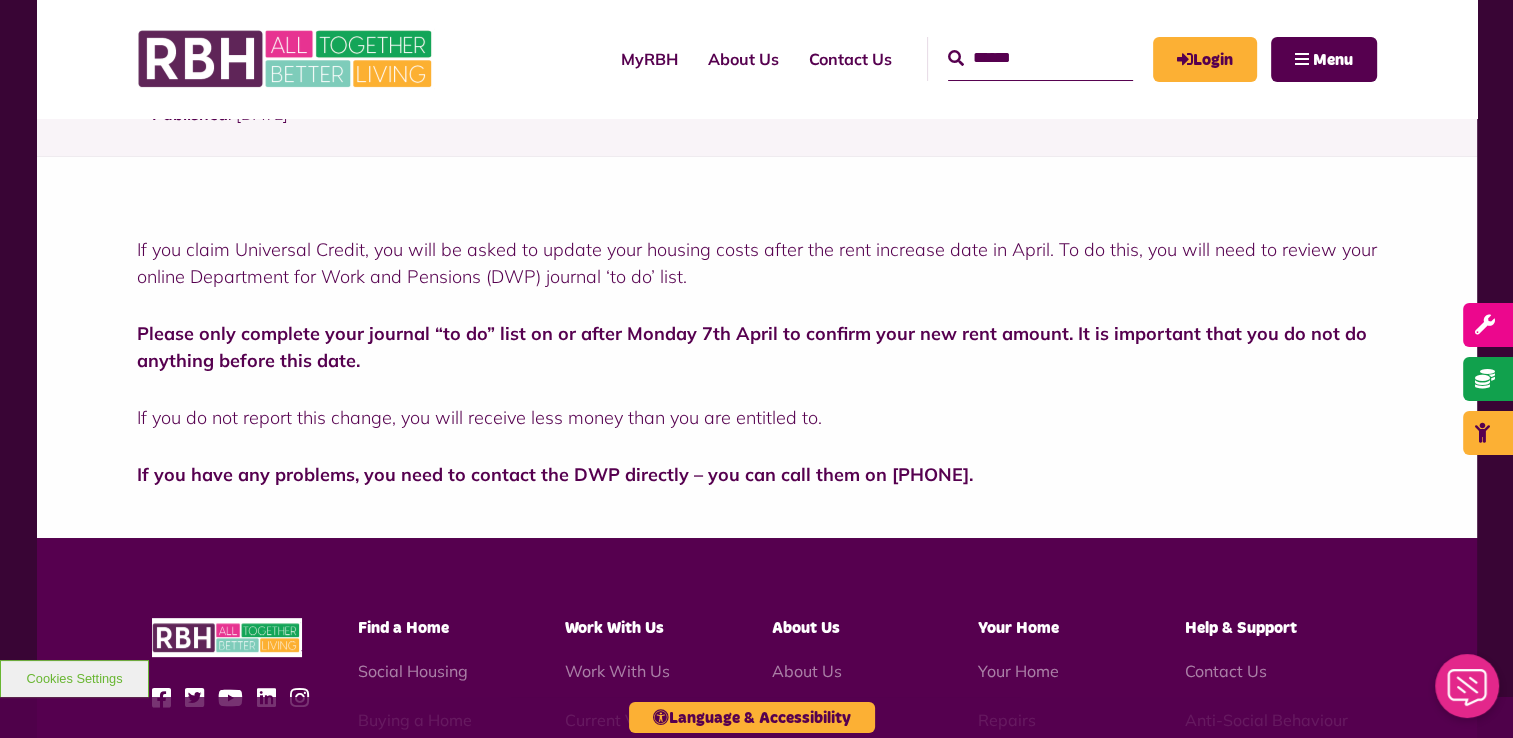 scroll, scrollTop: 496, scrollLeft: 0, axis: vertical 